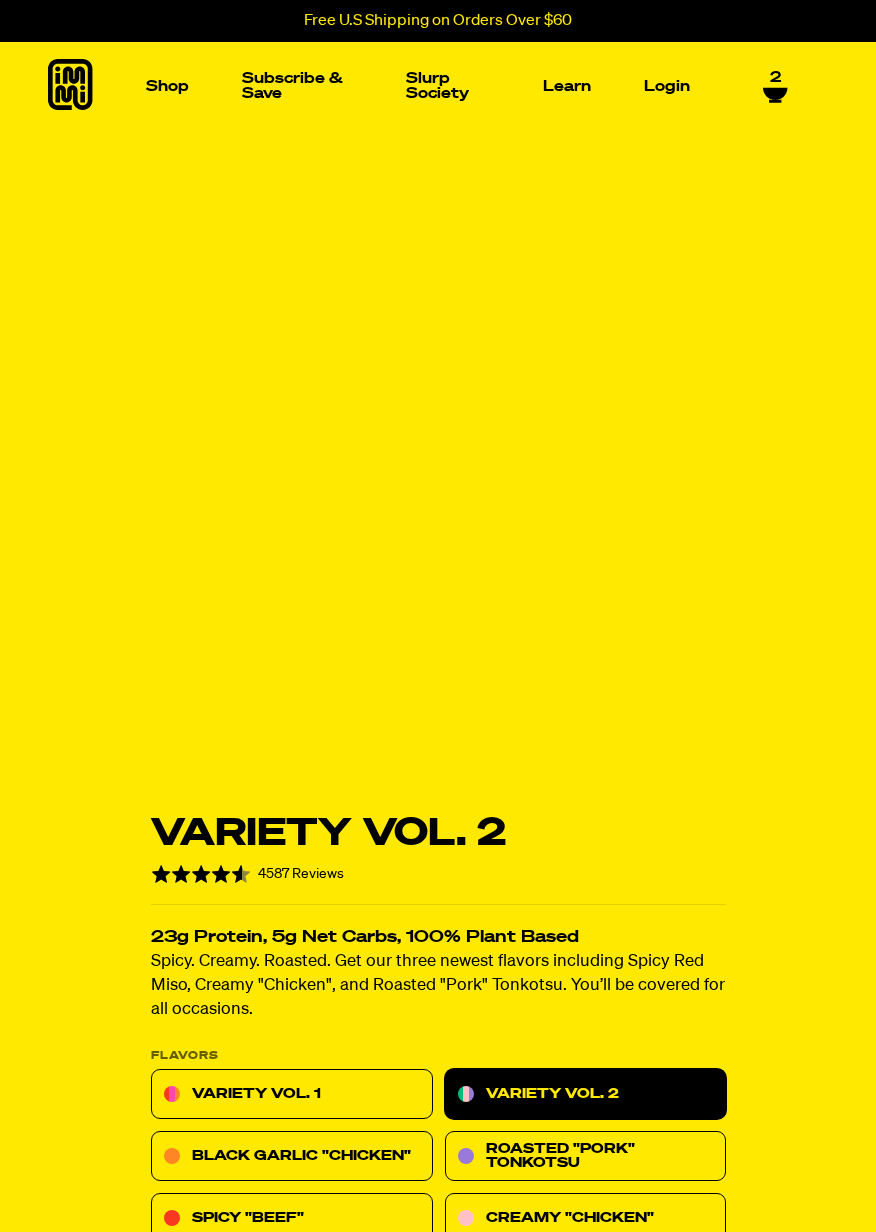 scroll, scrollTop: 0, scrollLeft: 0, axis: both 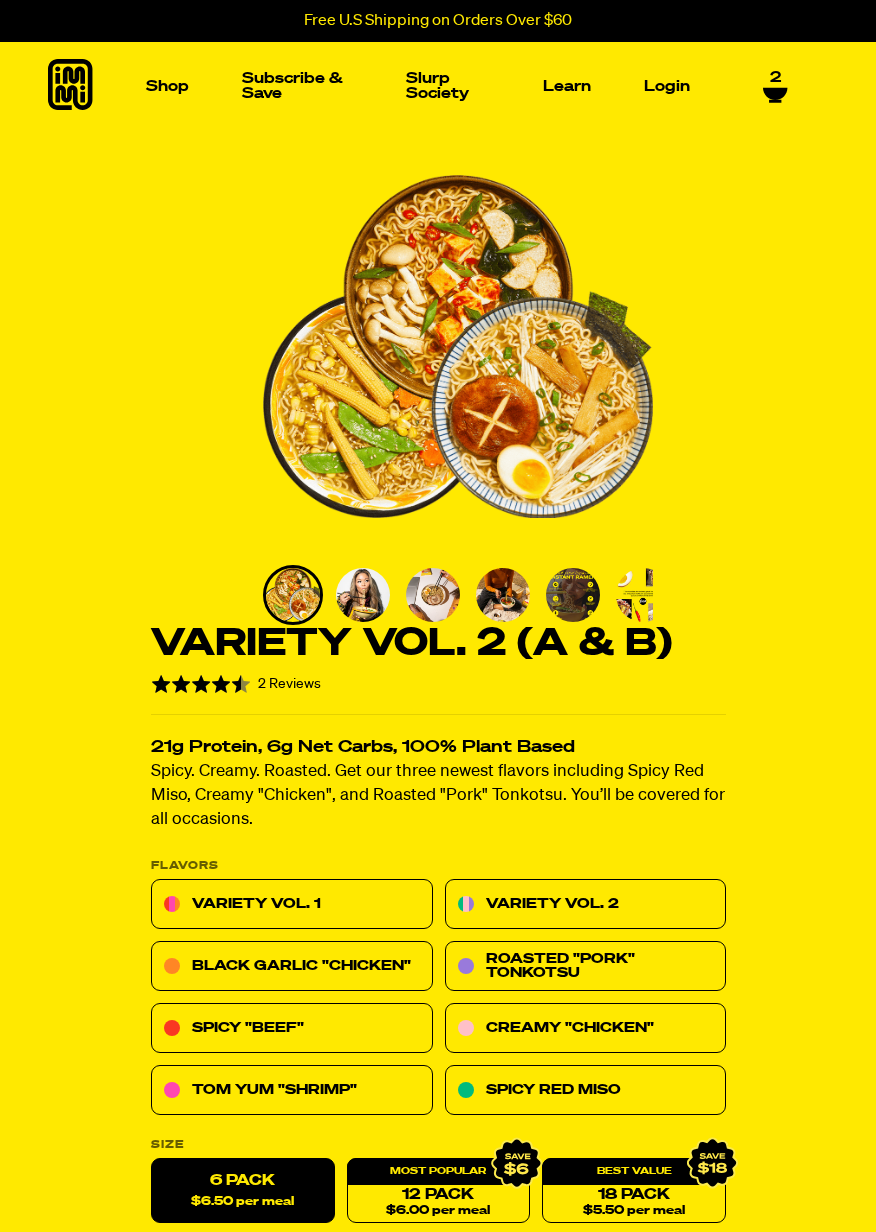 select 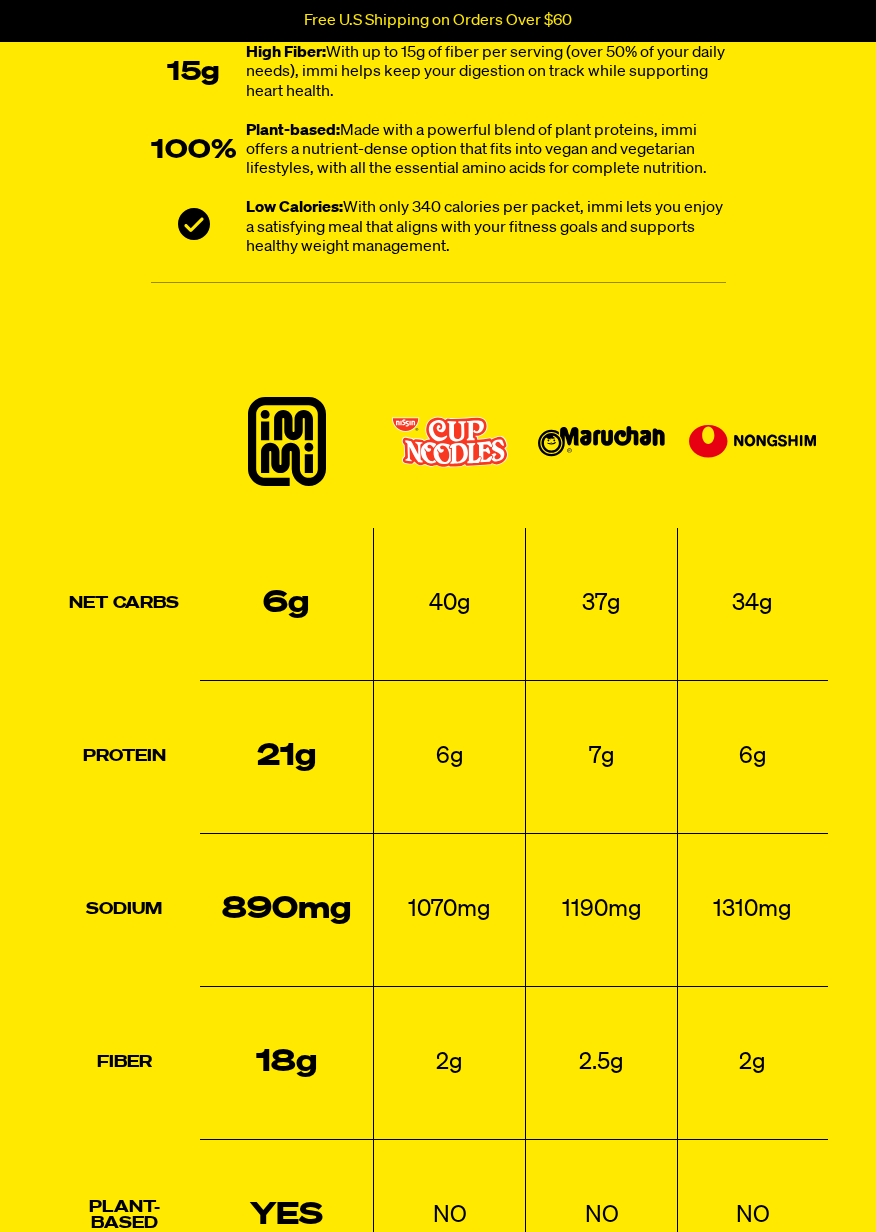 scroll, scrollTop: 1798, scrollLeft: 0, axis: vertical 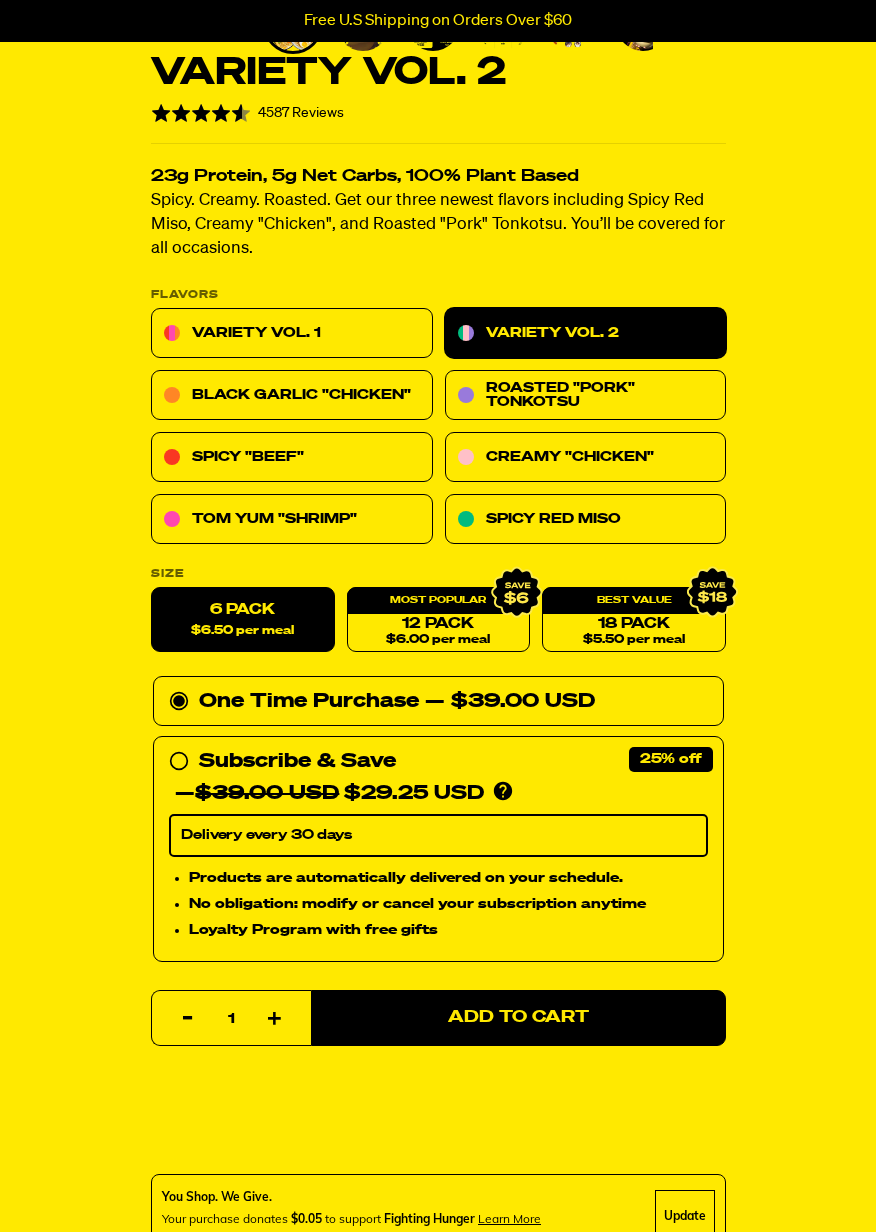 click on "Variety Vol. 2" at bounding box center [585, 334] 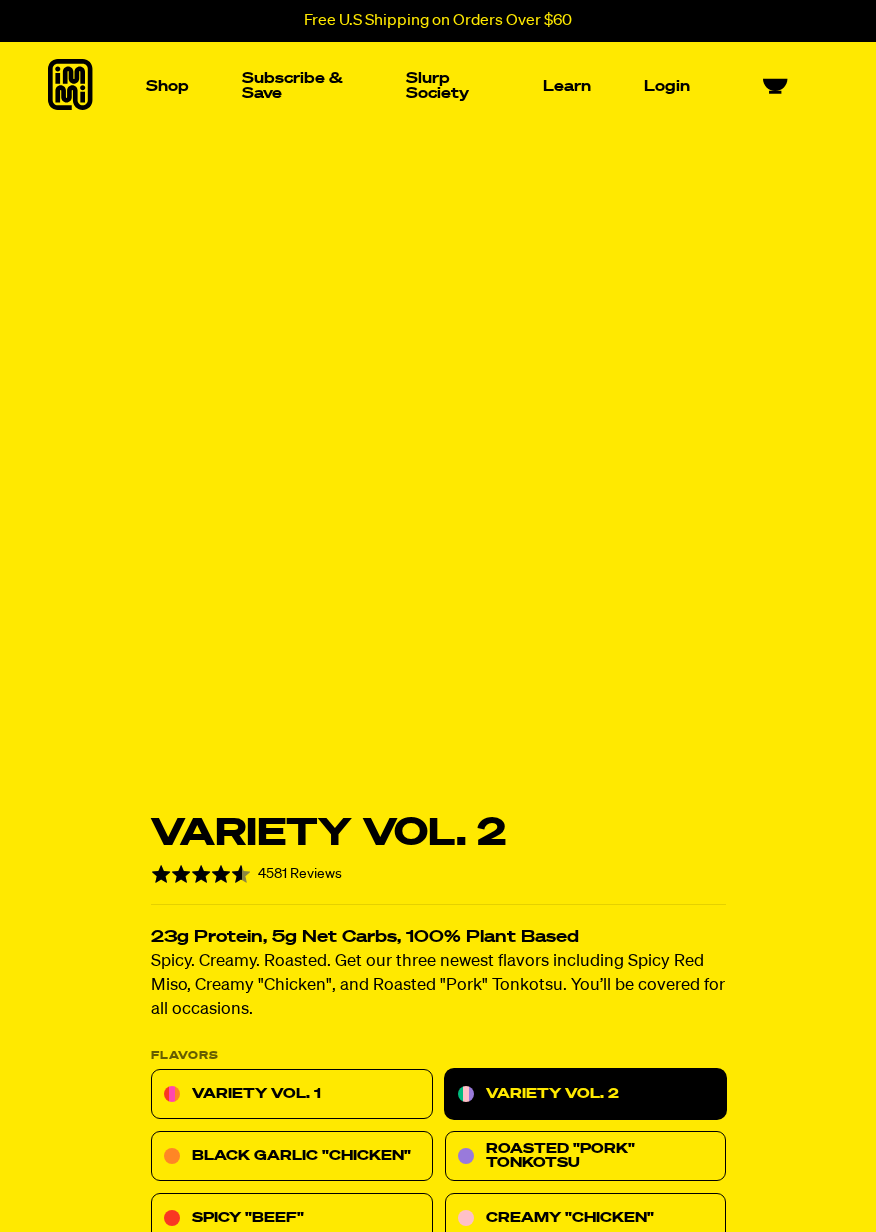 scroll, scrollTop: 0, scrollLeft: 0, axis: both 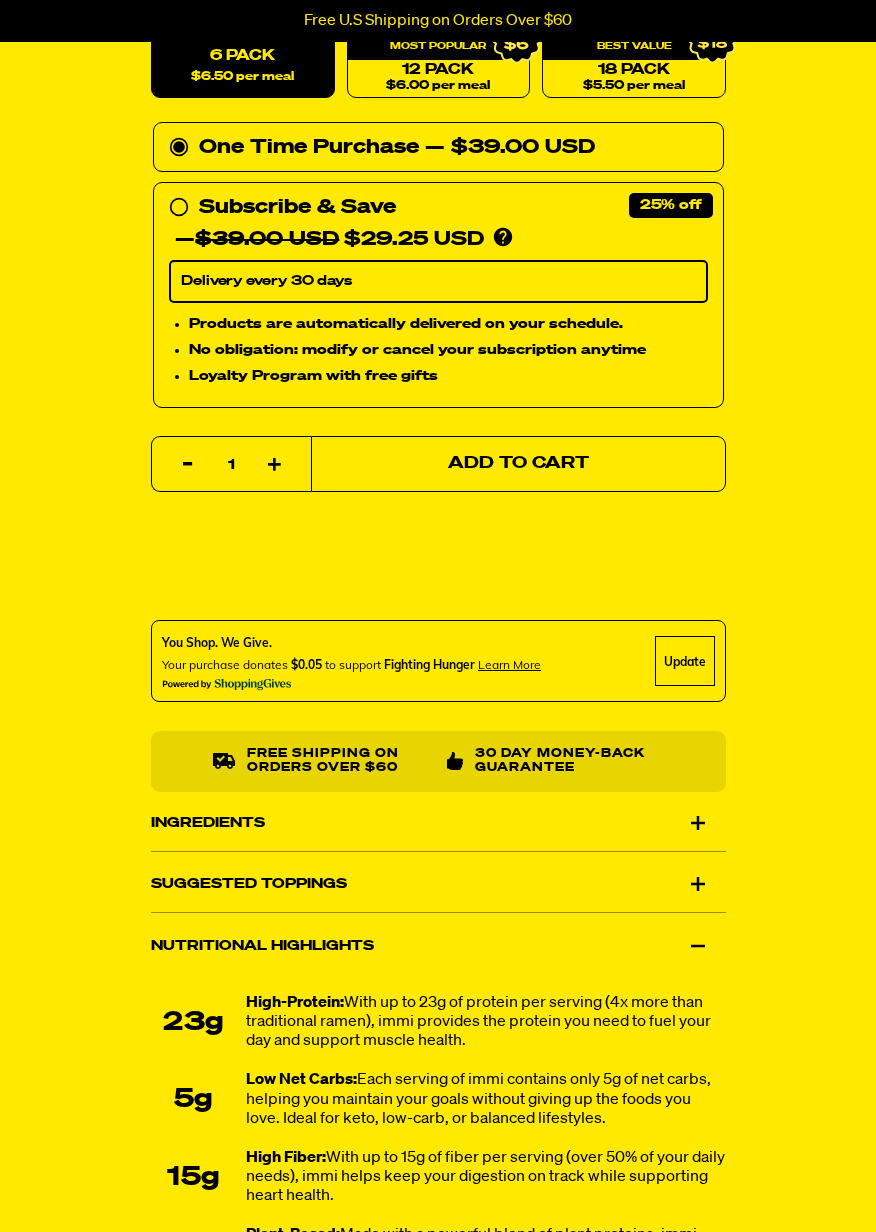 click on "Add to Cart" at bounding box center (518, 464) 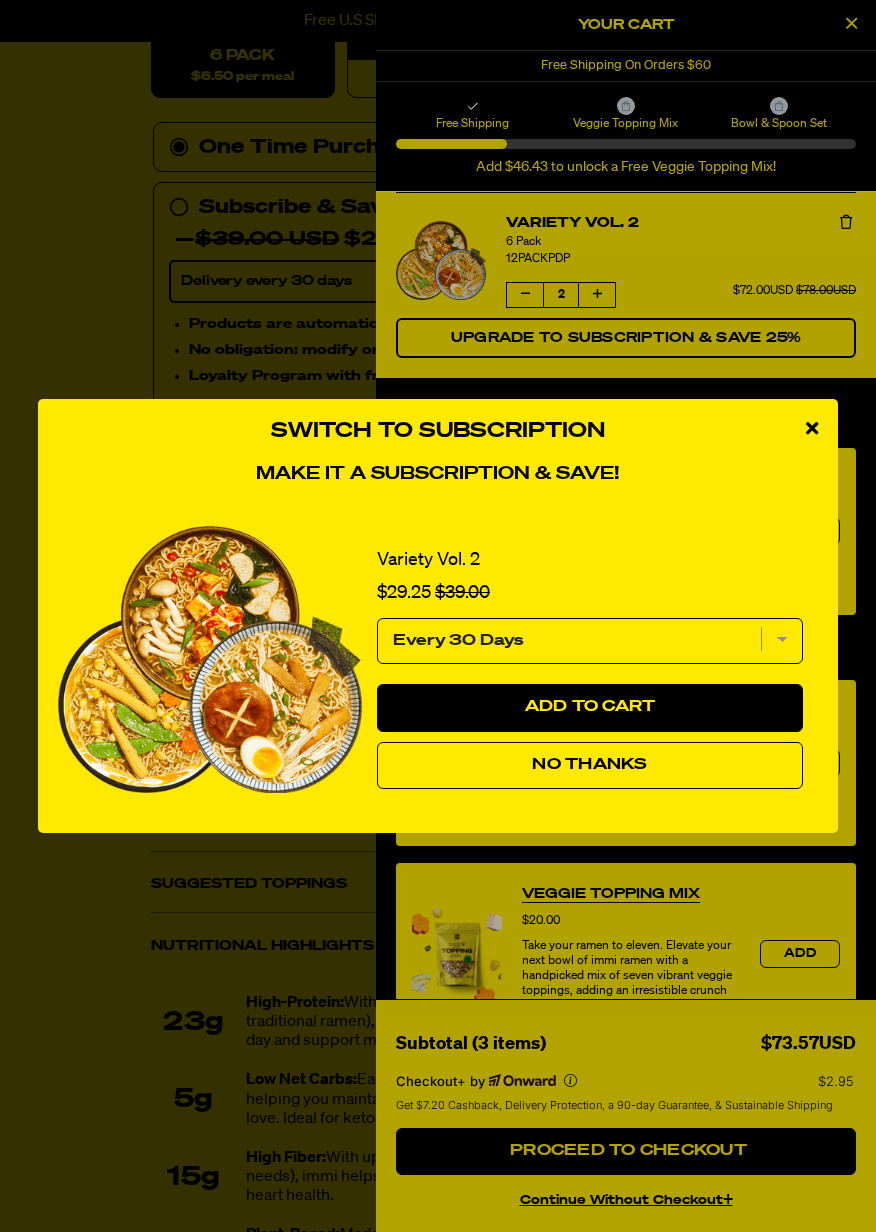 click at bounding box center (812, 428) 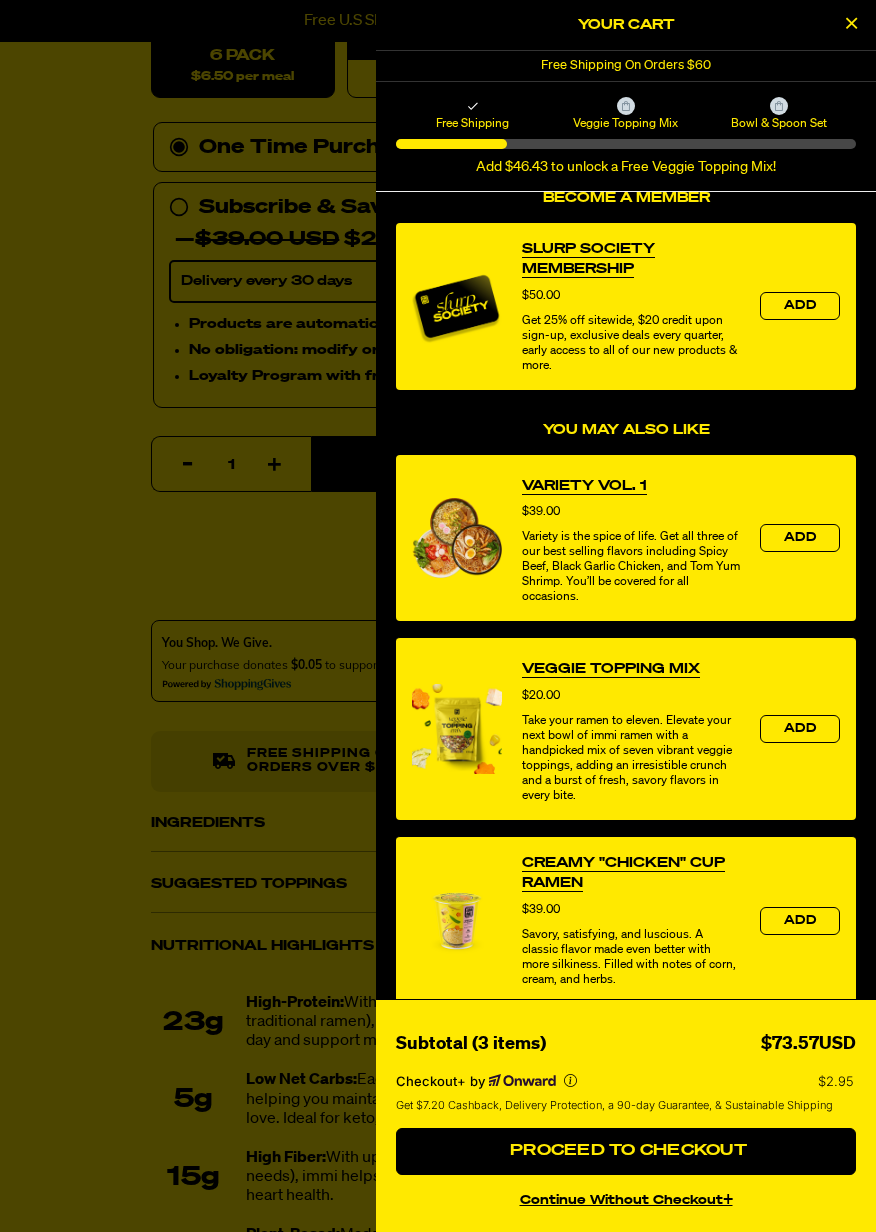 scroll, scrollTop: 364, scrollLeft: 0, axis: vertical 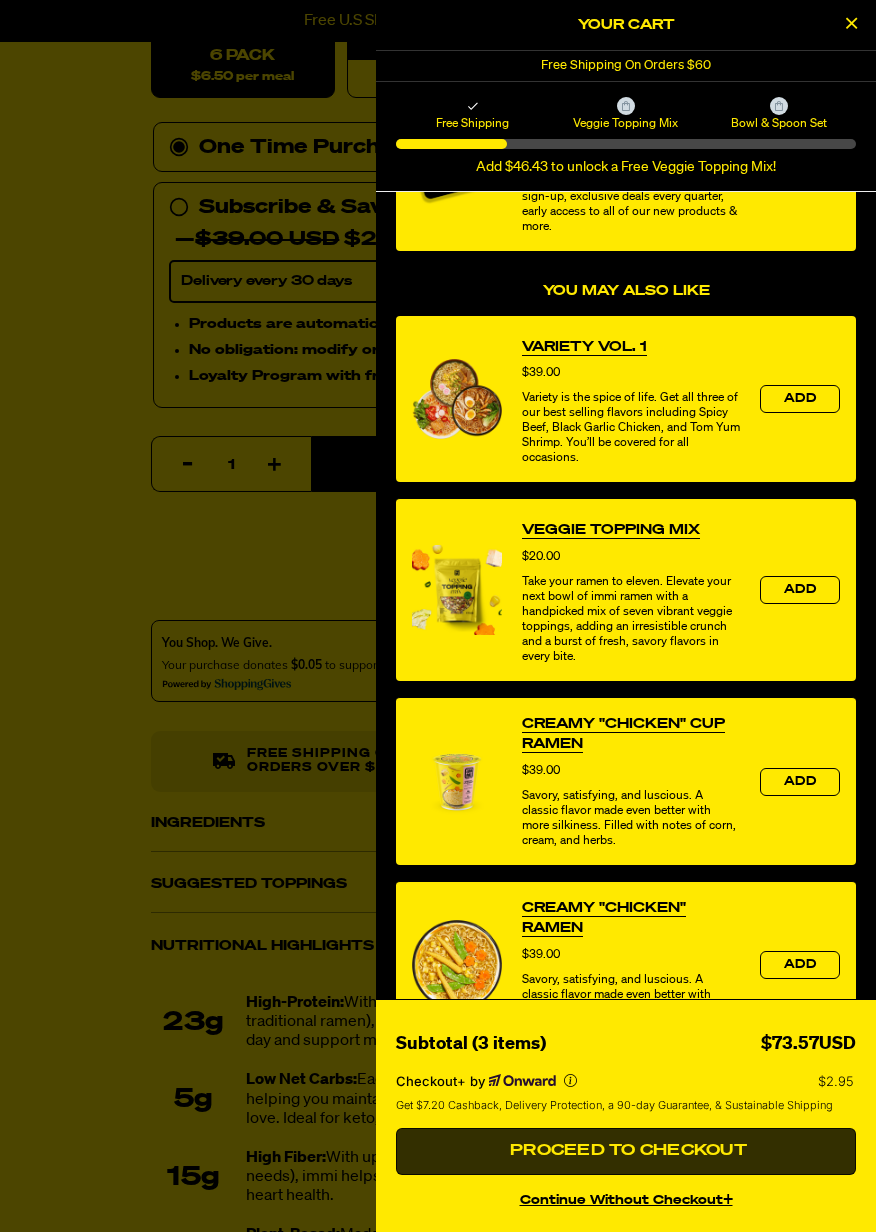 click on "Proceed to Checkout" at bounding box center [626, 1151] 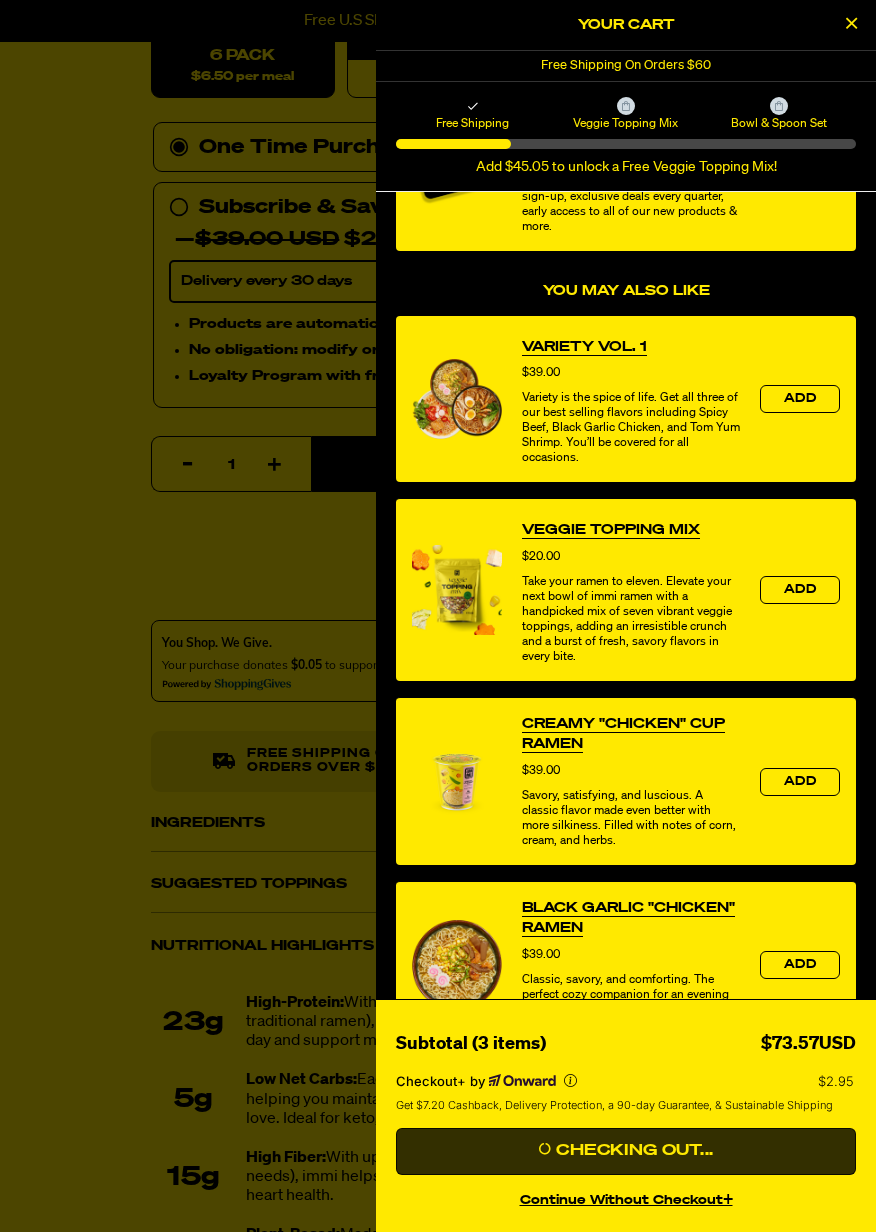 scroll, scrollTop: 0, scrollLeft: 0, axis: both 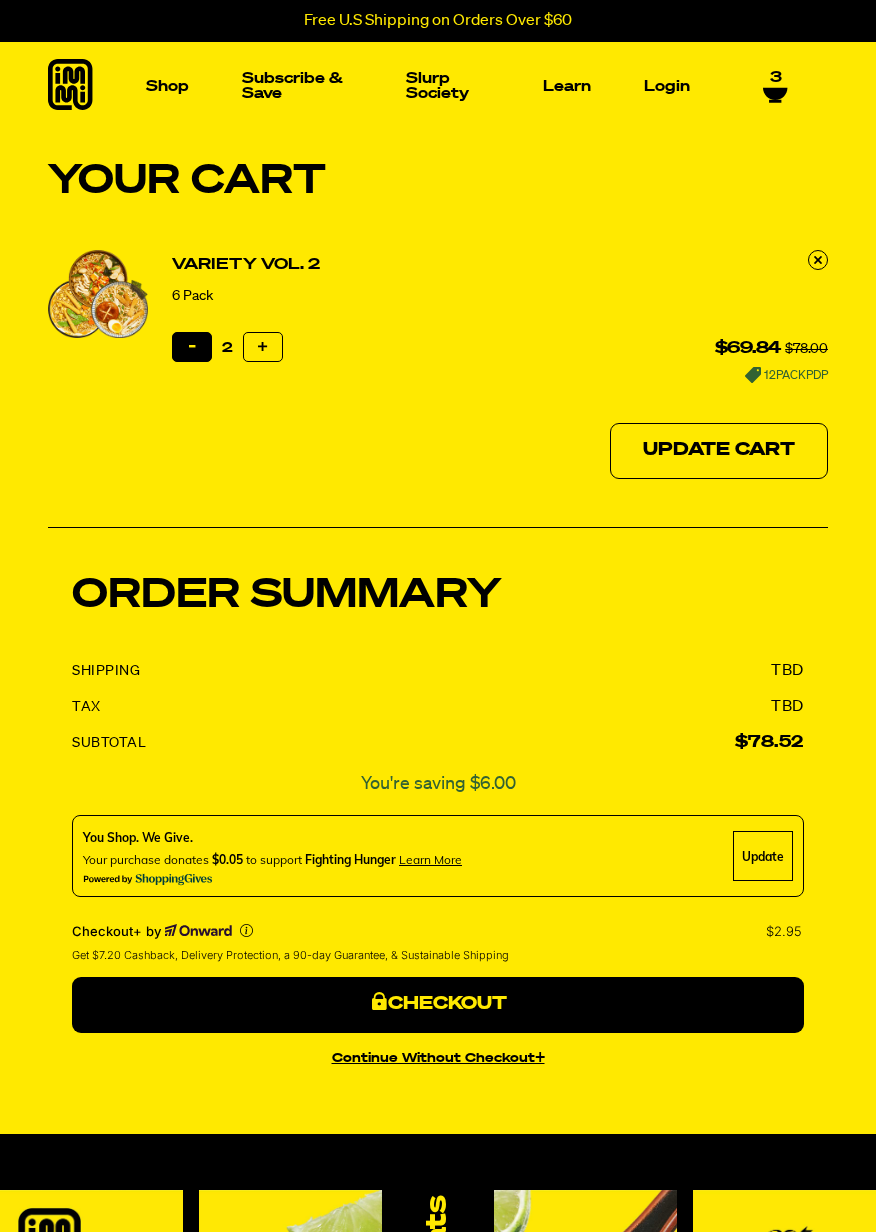 click at bounding box center (192, 346) 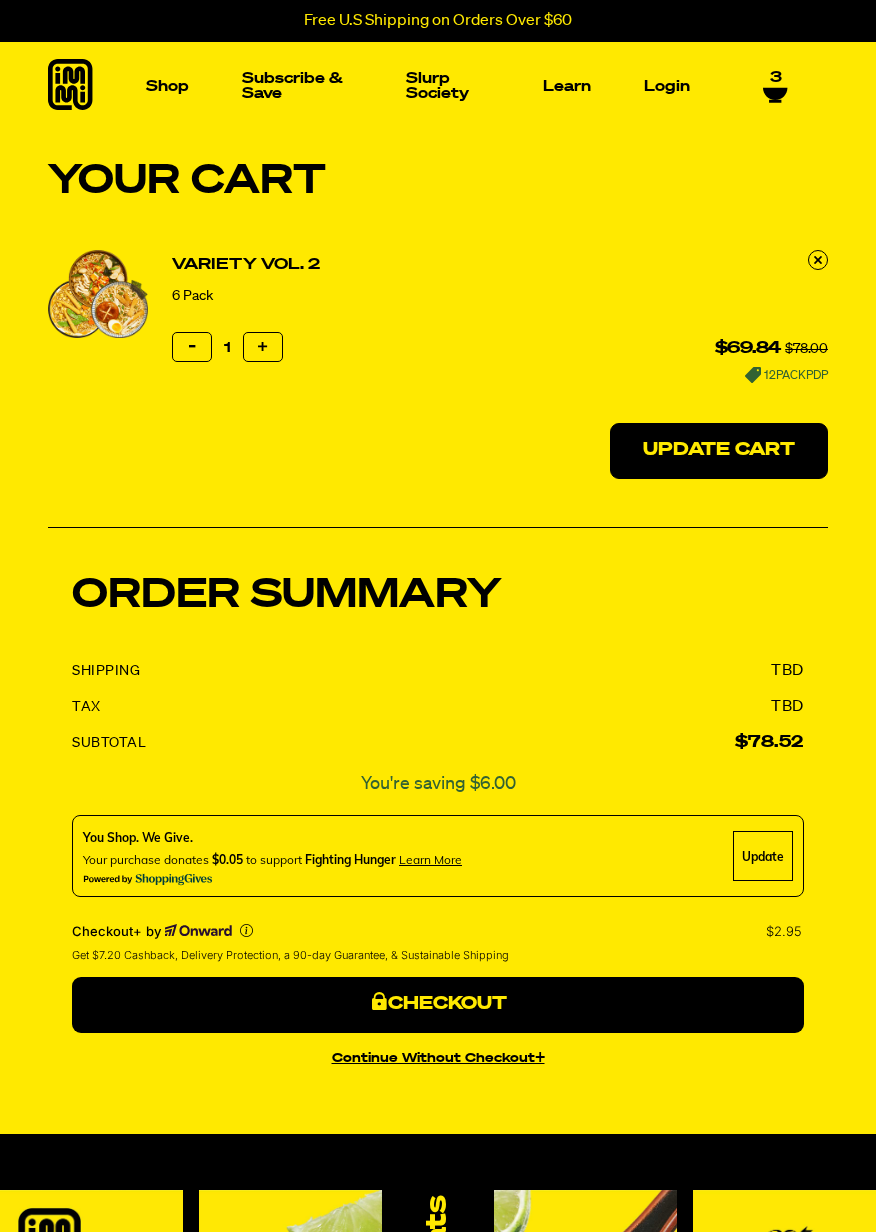 click on "Update Cart" at bounding box center (719, 451) 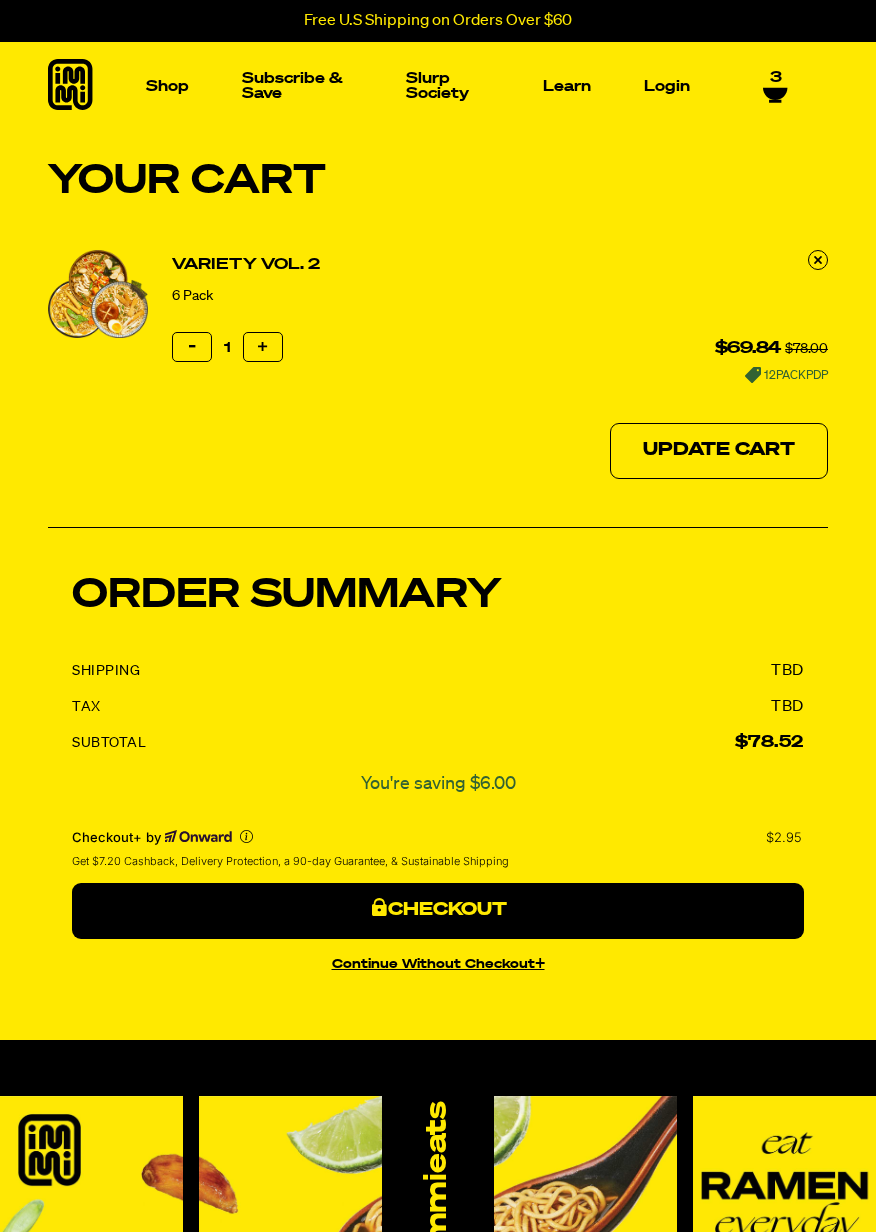 scroll, scrollTop: 0, scrollLeft: 0, axis: both 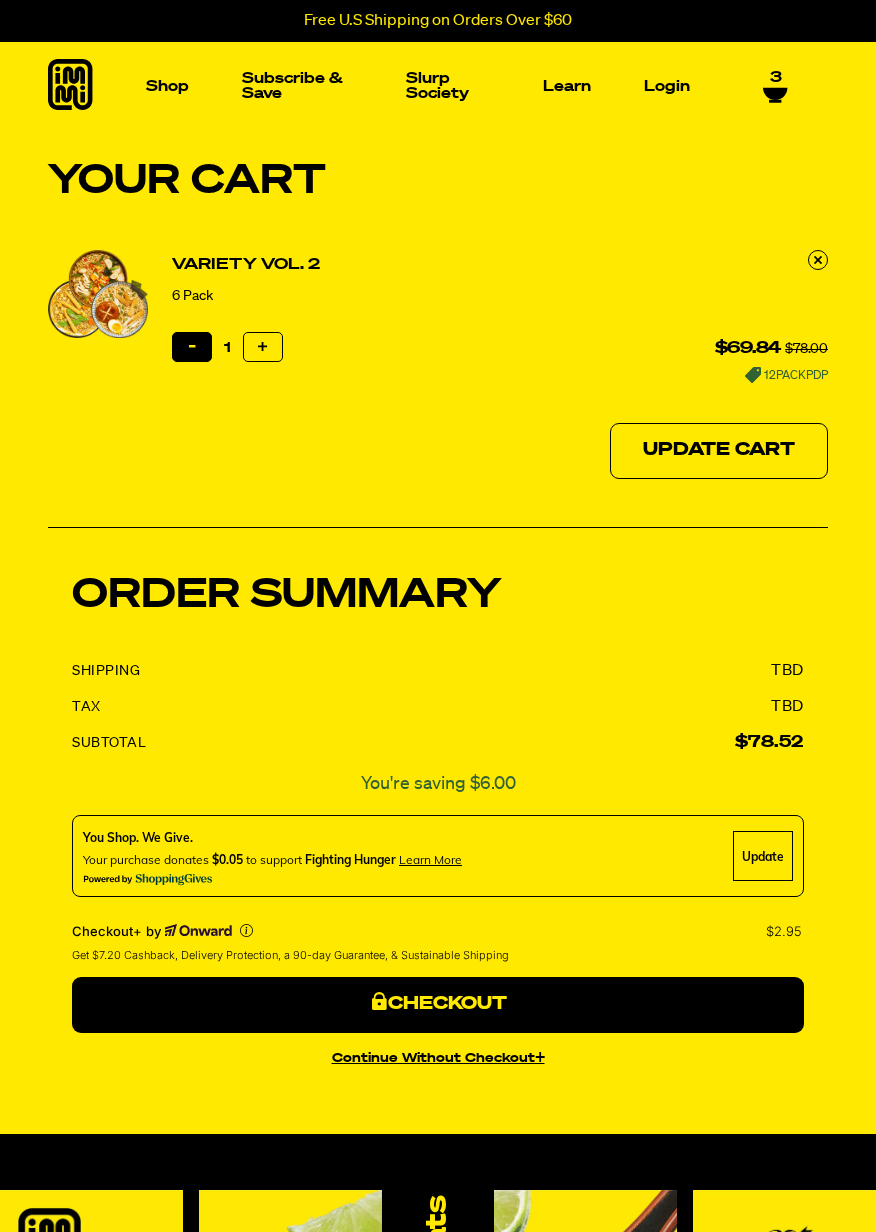 click on "Reduce item quantity by one" at bounding box center (192, 347) 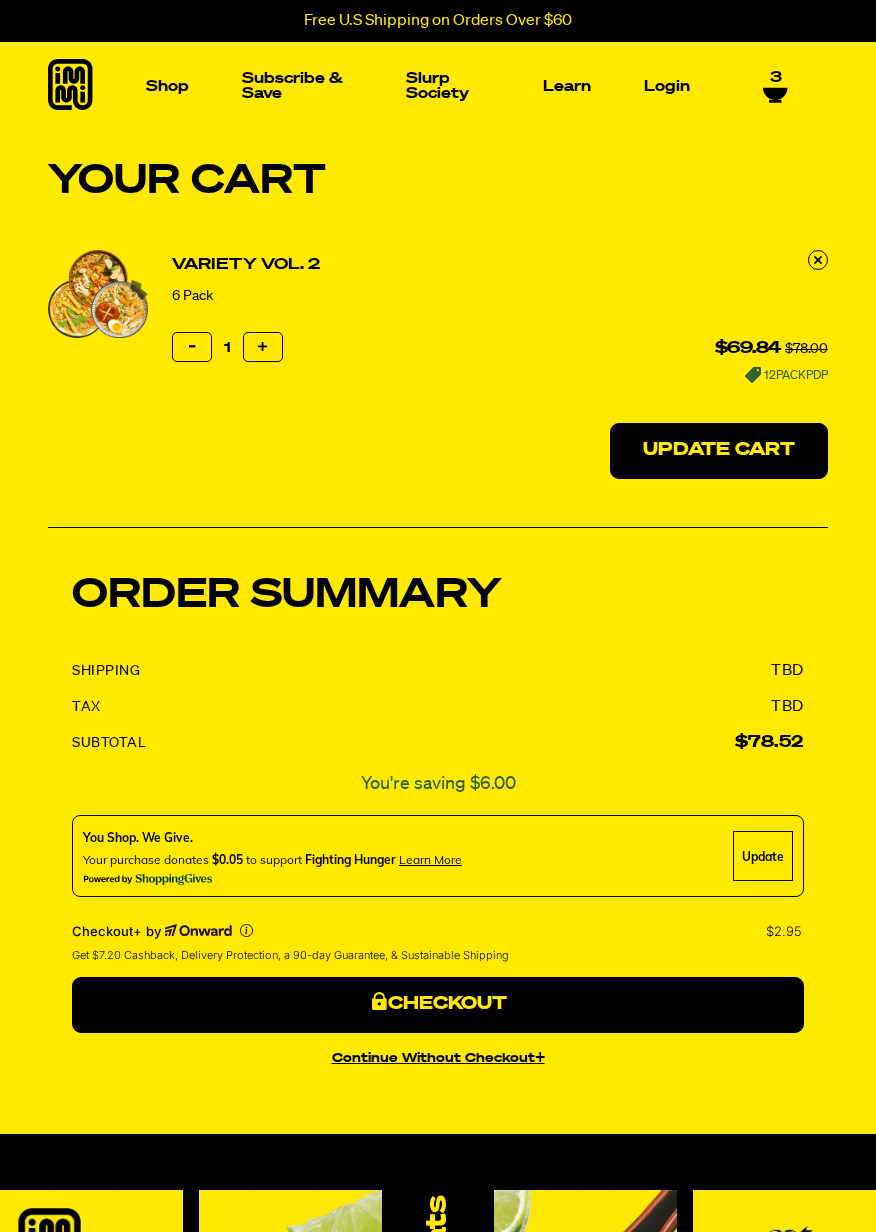 click on "Update Cart" at bounding box center [719, 451] 